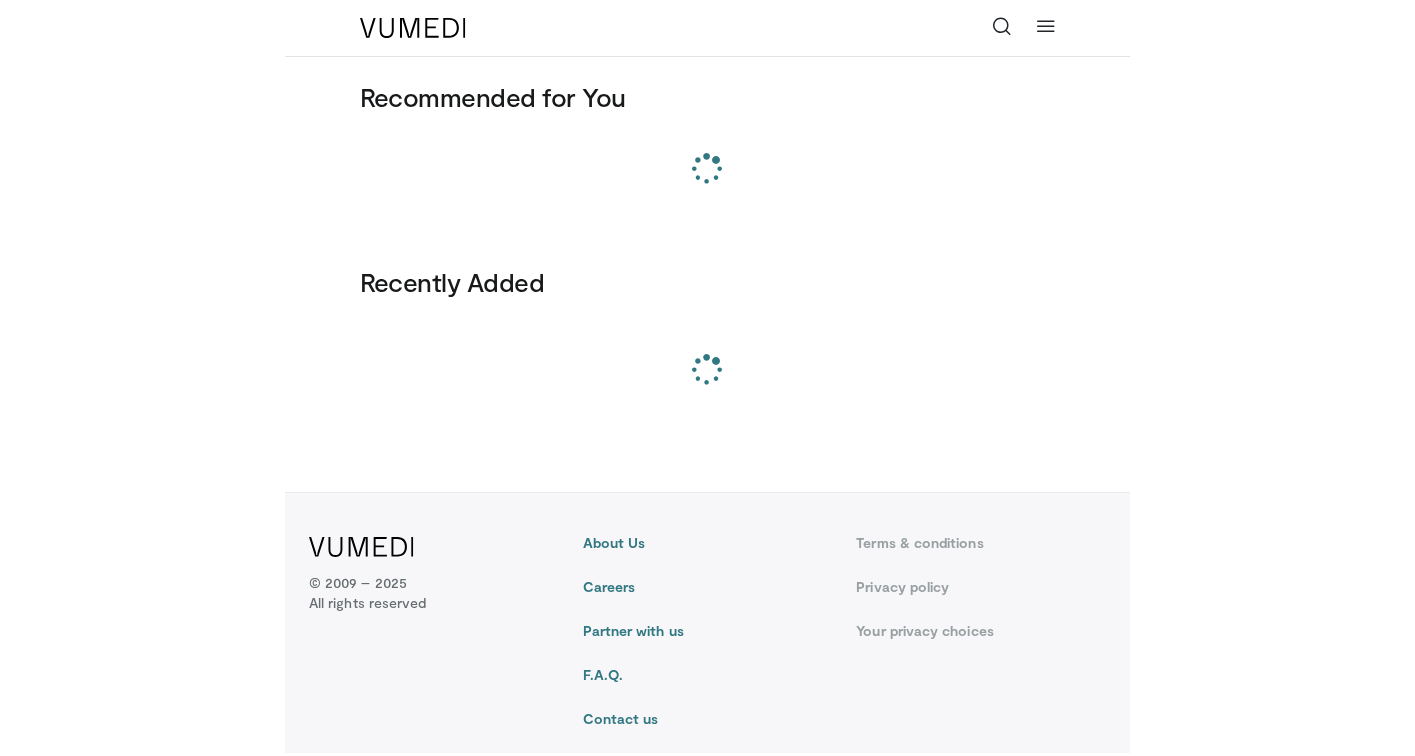scroll, scrollTop: 0, scrollLeft: 0, axis: both 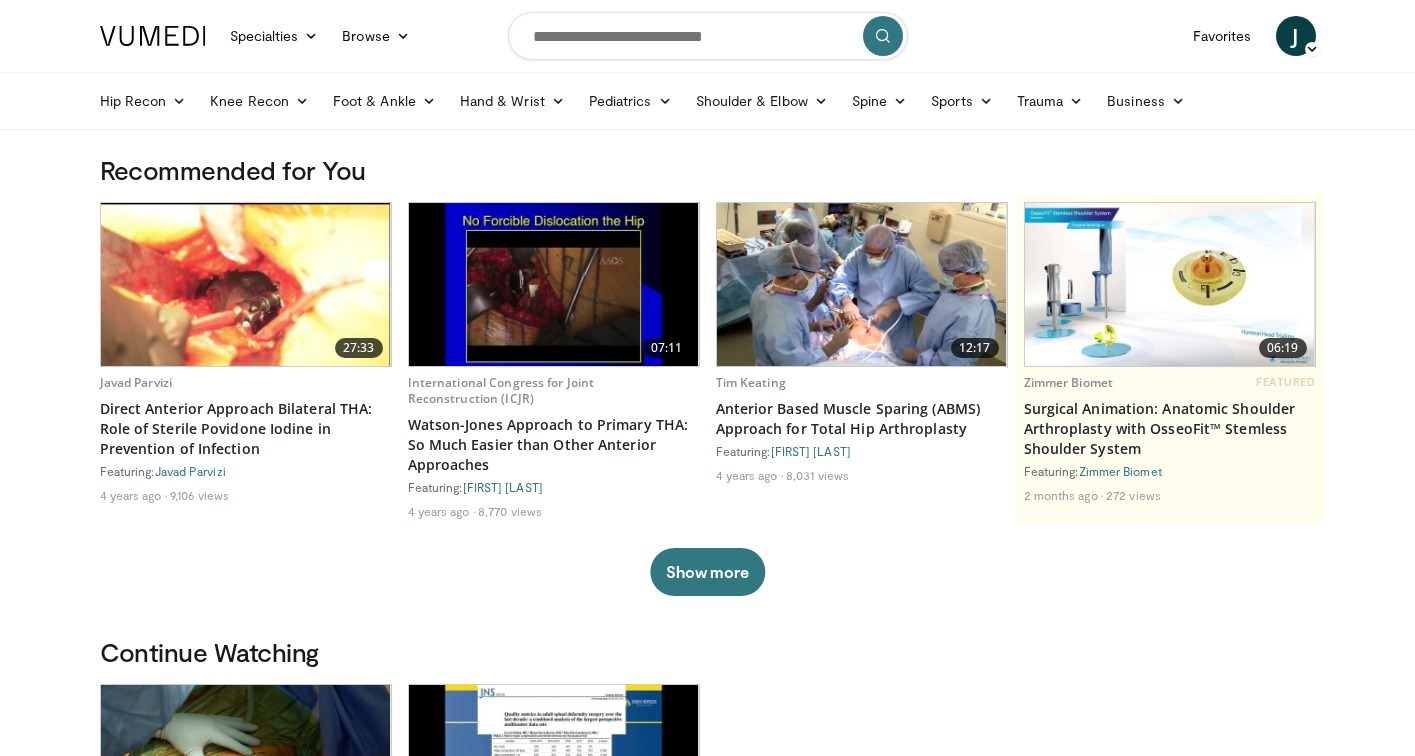 click at bounding box center [708, 36] 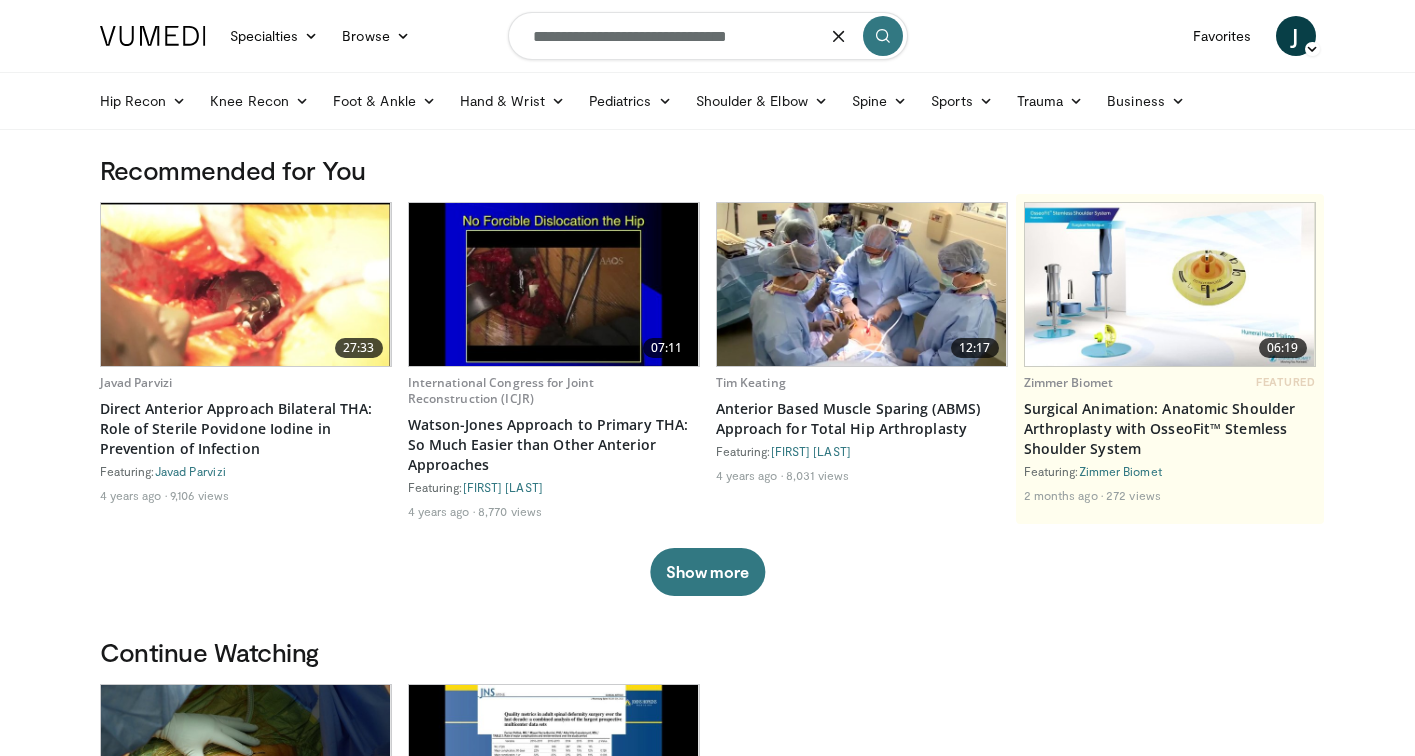 type on "**********" 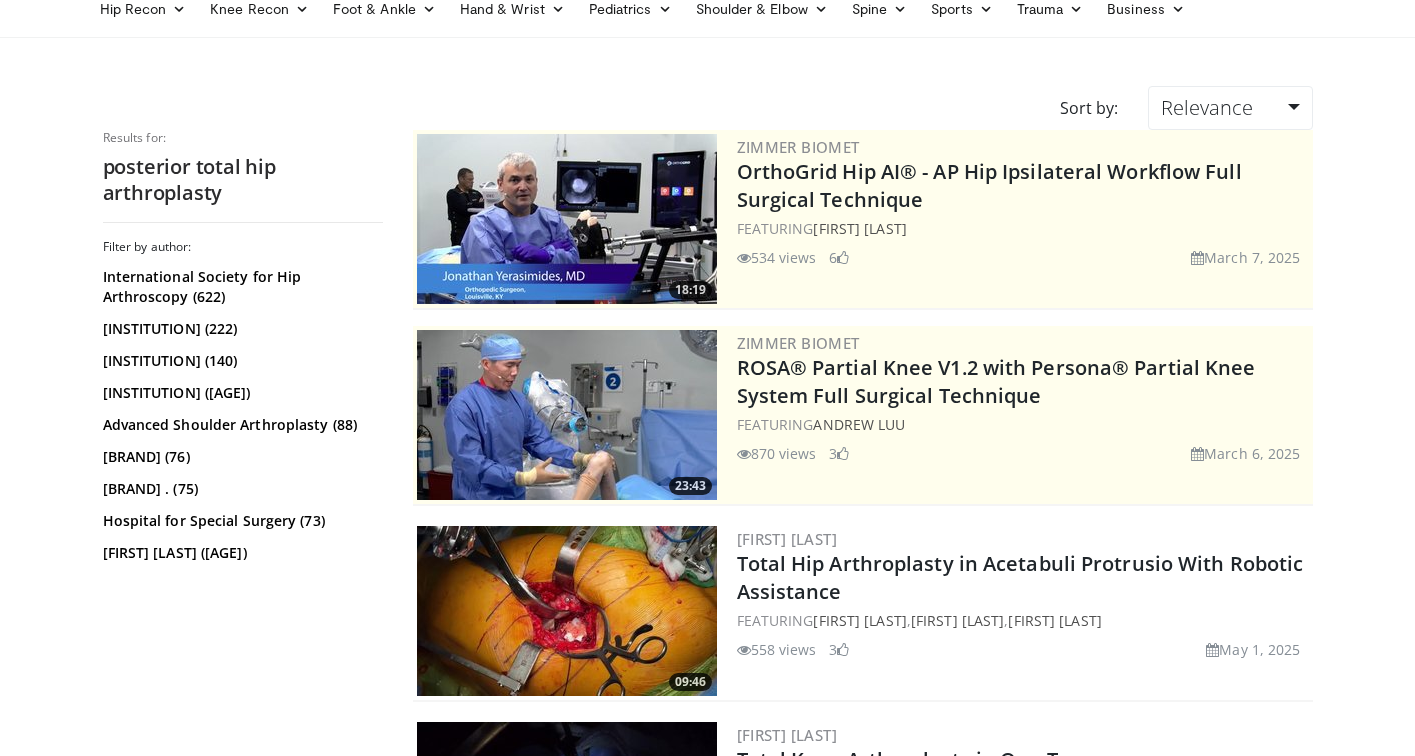 scroll, scrollTop: 0, scrollLeft: 0, axis: both 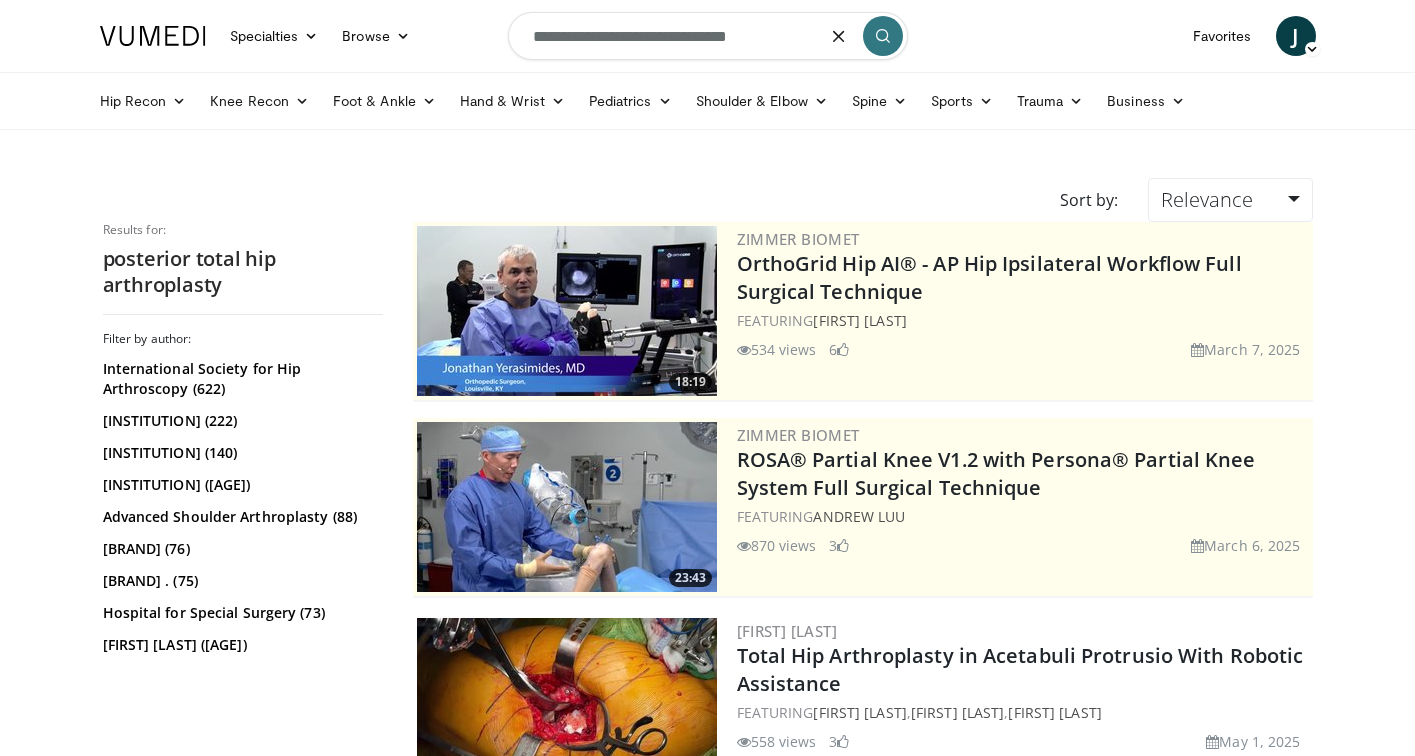 drag, startPoint x: 777, startPoint y: 46, endPoint x: 421, endPoint y: -6, distance: 359.7777 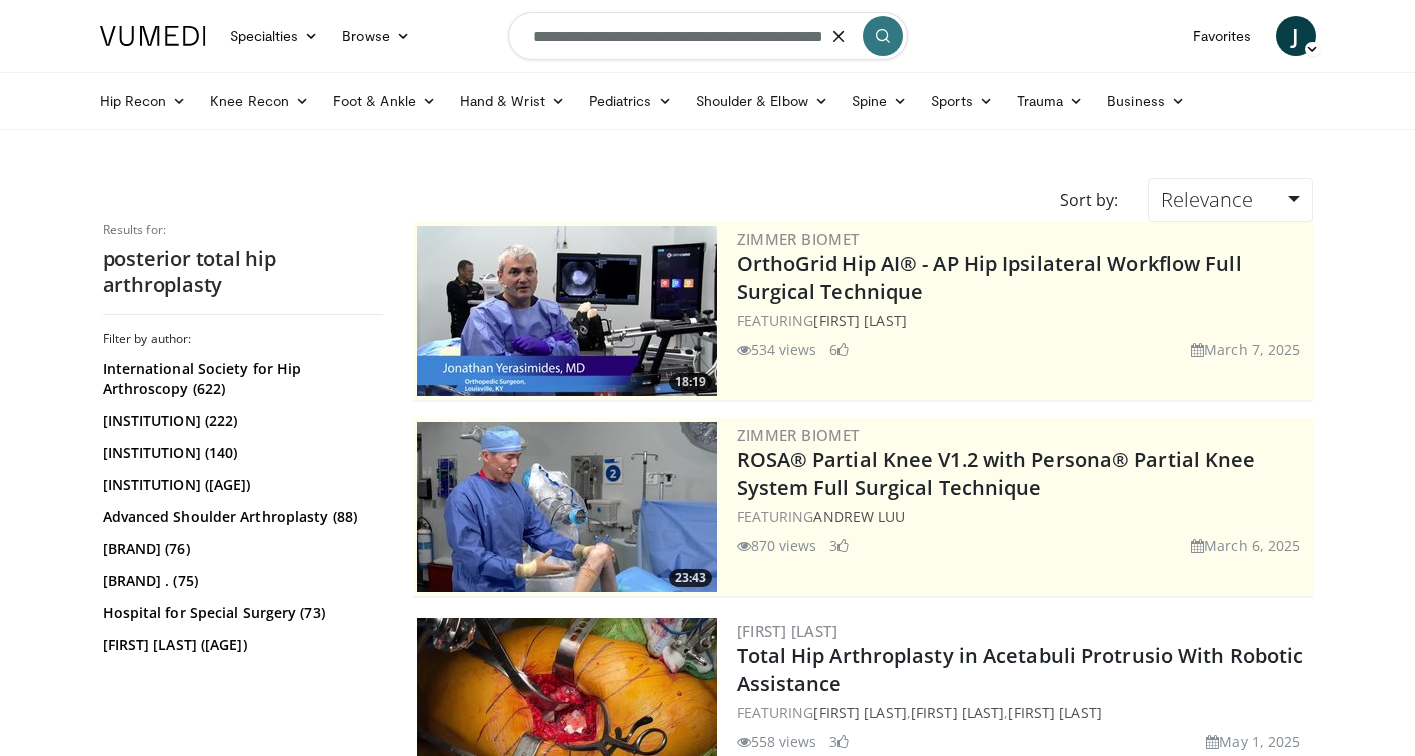 scroll, scrollTop: 0, scrollLeft: 58, axis: horizontal 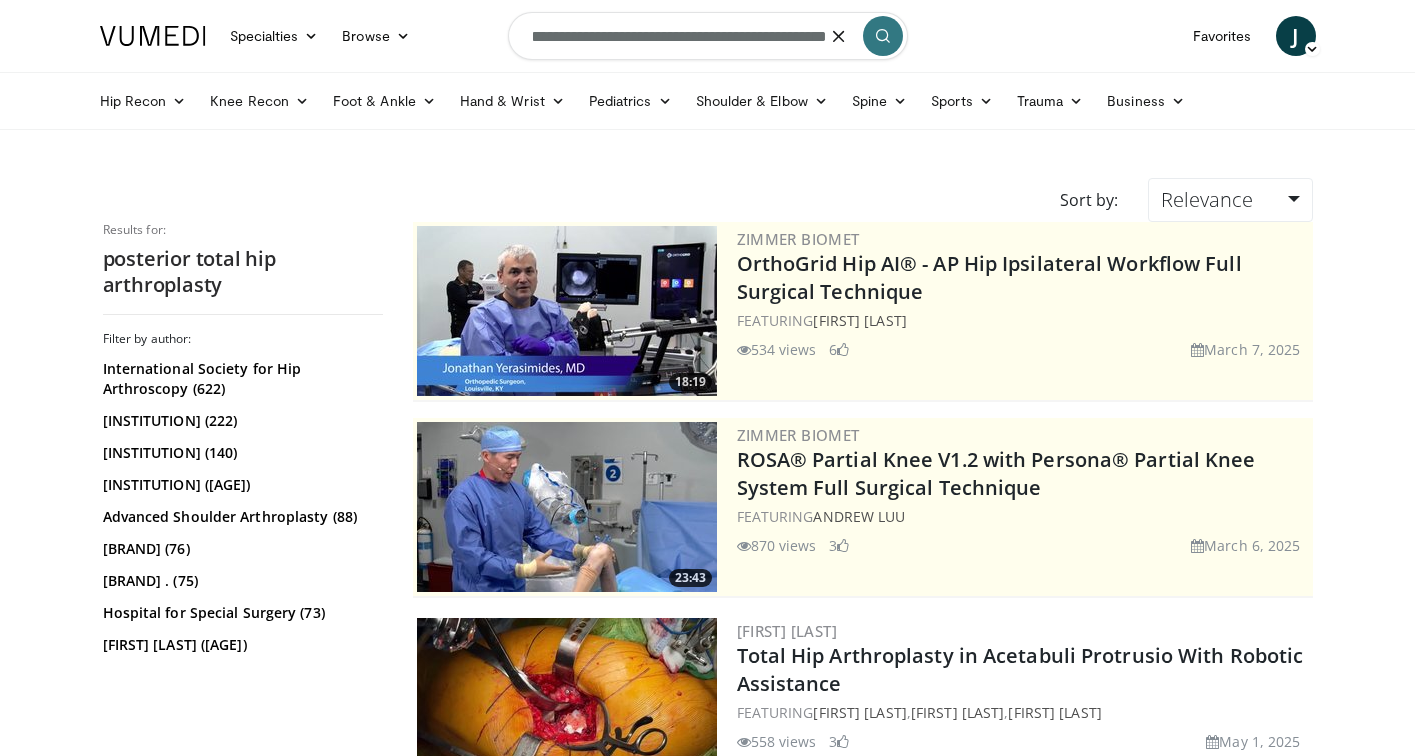type on "**********" 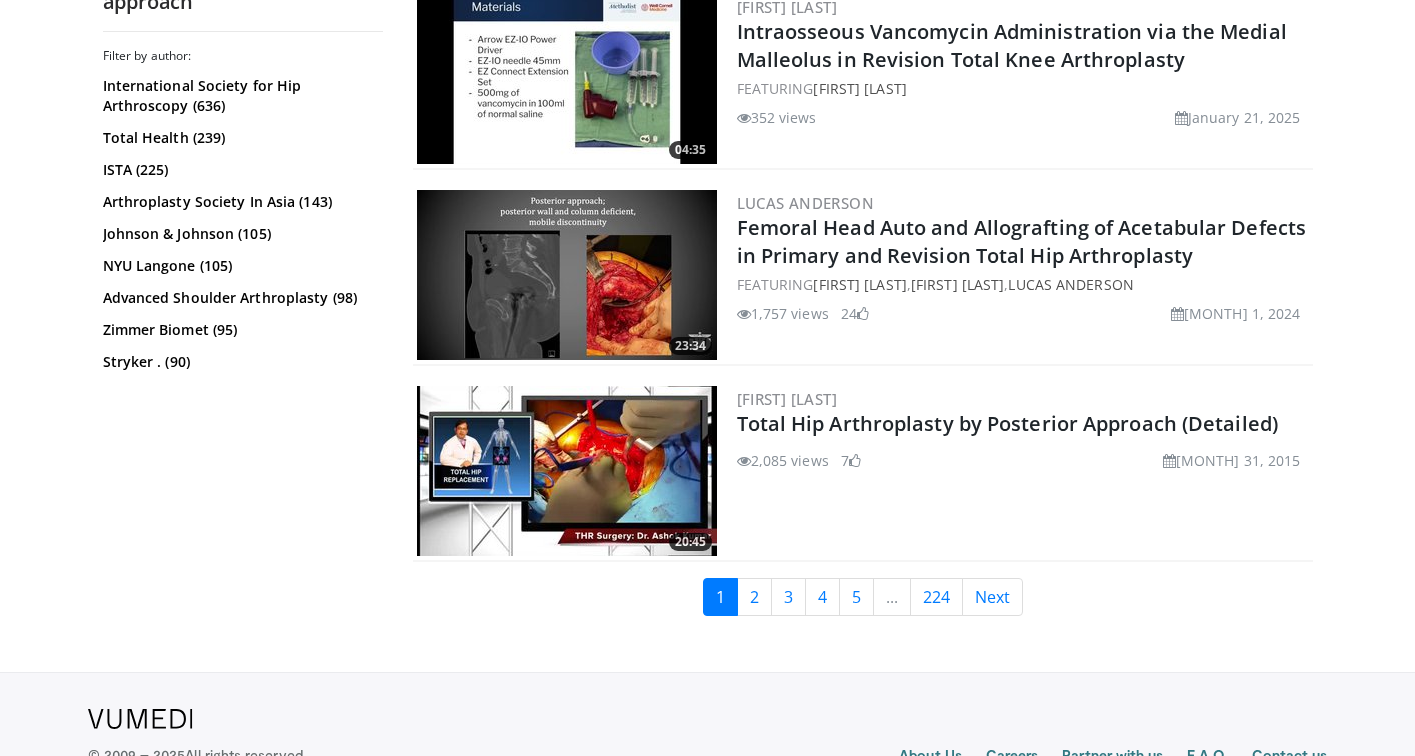 scroll, scrollTop: 4618, scrollLeft: 0, axis: vertical 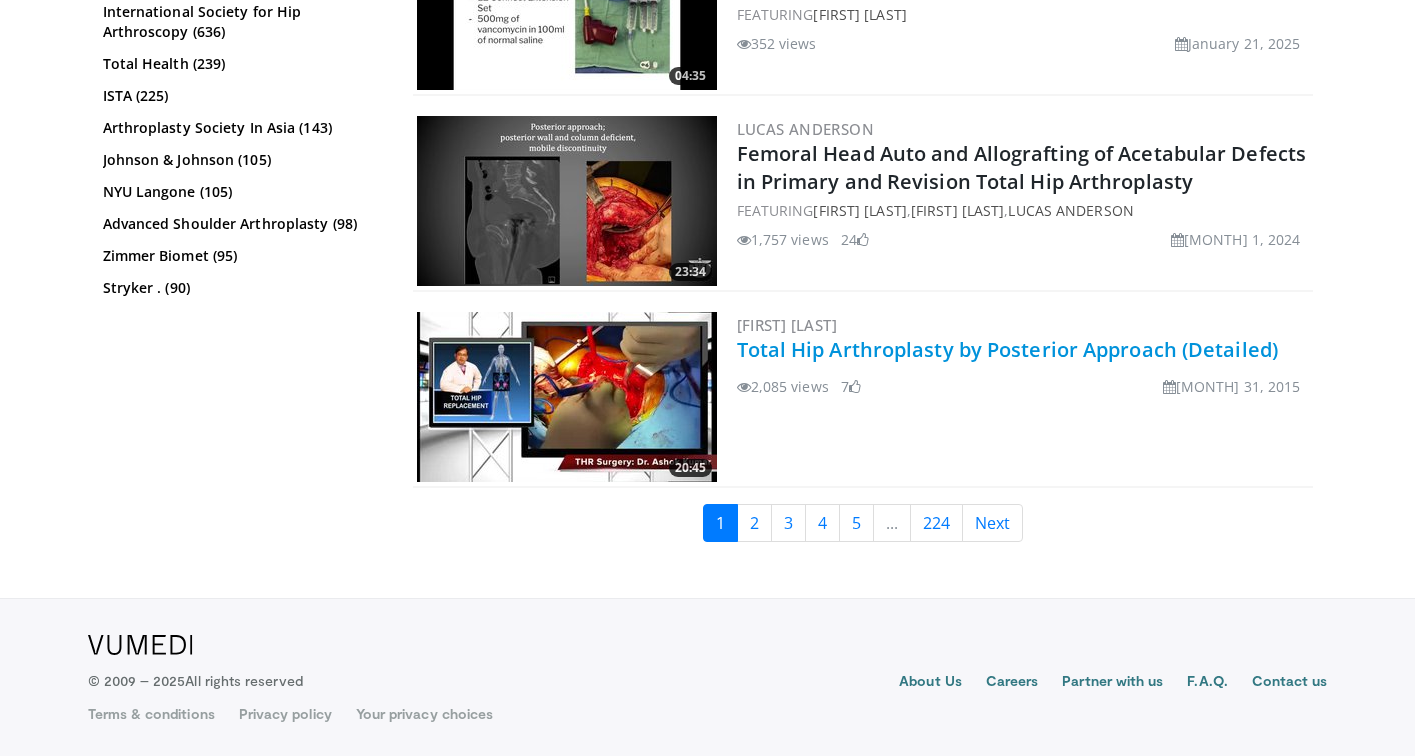 click on "Total Hip Arthroplasty by Posterior Approach (Detailed)" at bounding box center [1008, 349] 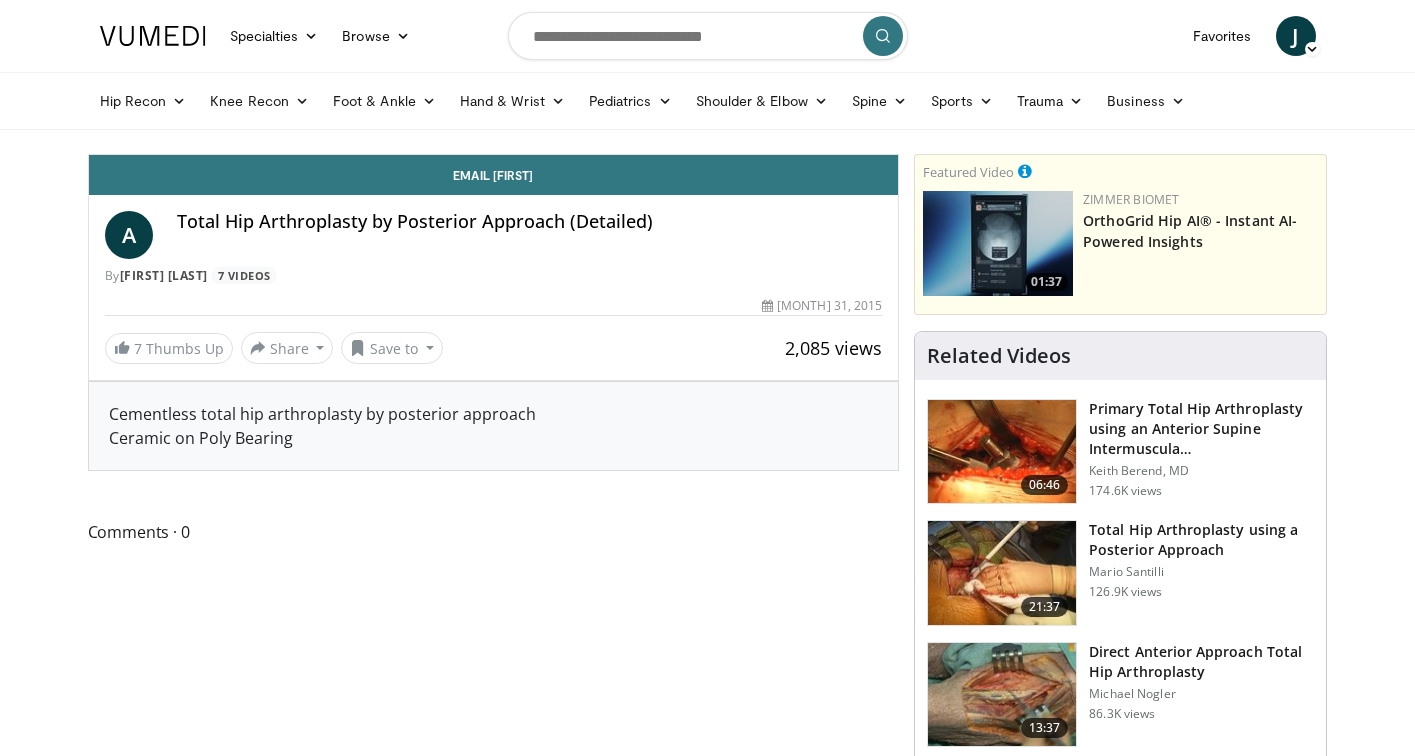 scroll, scrollTop: 0, scrollLeft: 0, axis: both 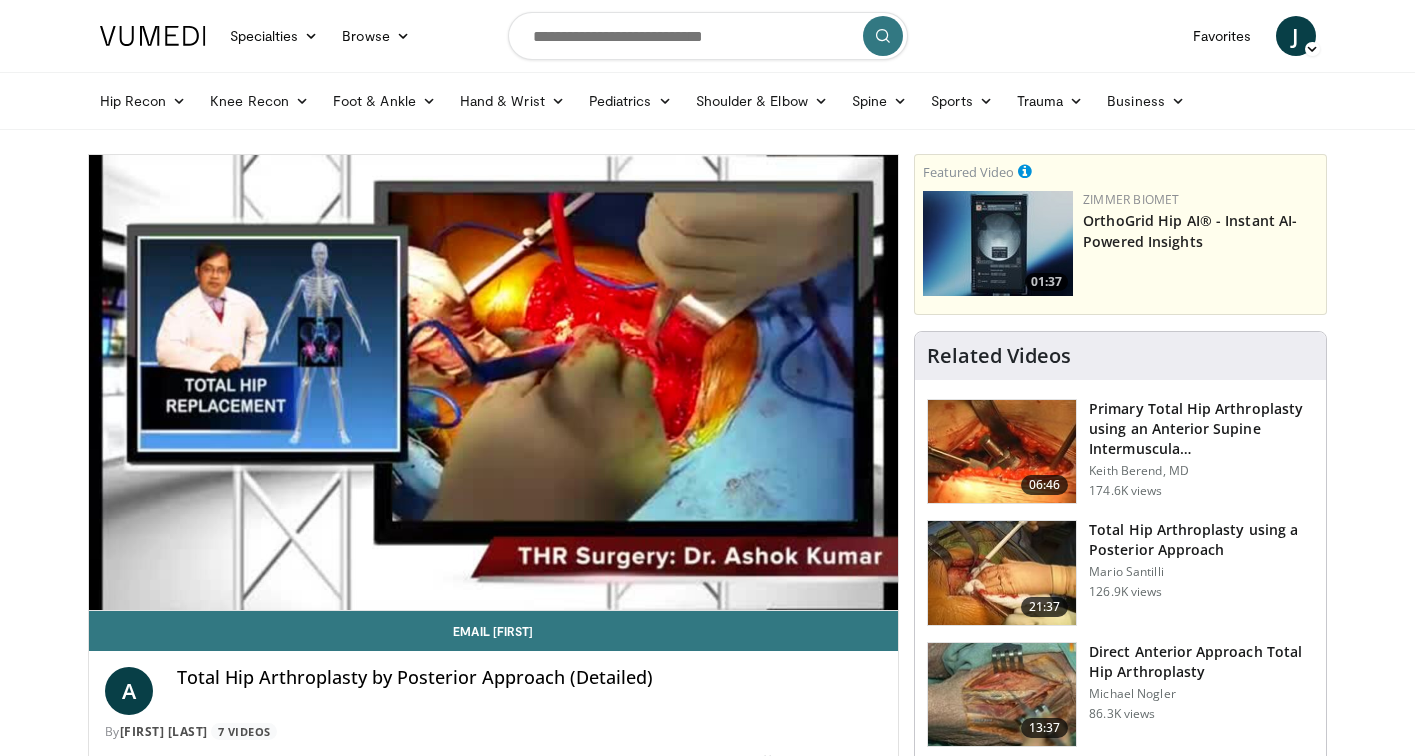 click on "Total Hip Arthroplasty using a Posterior Approach" at bounding box center [1201, 540] 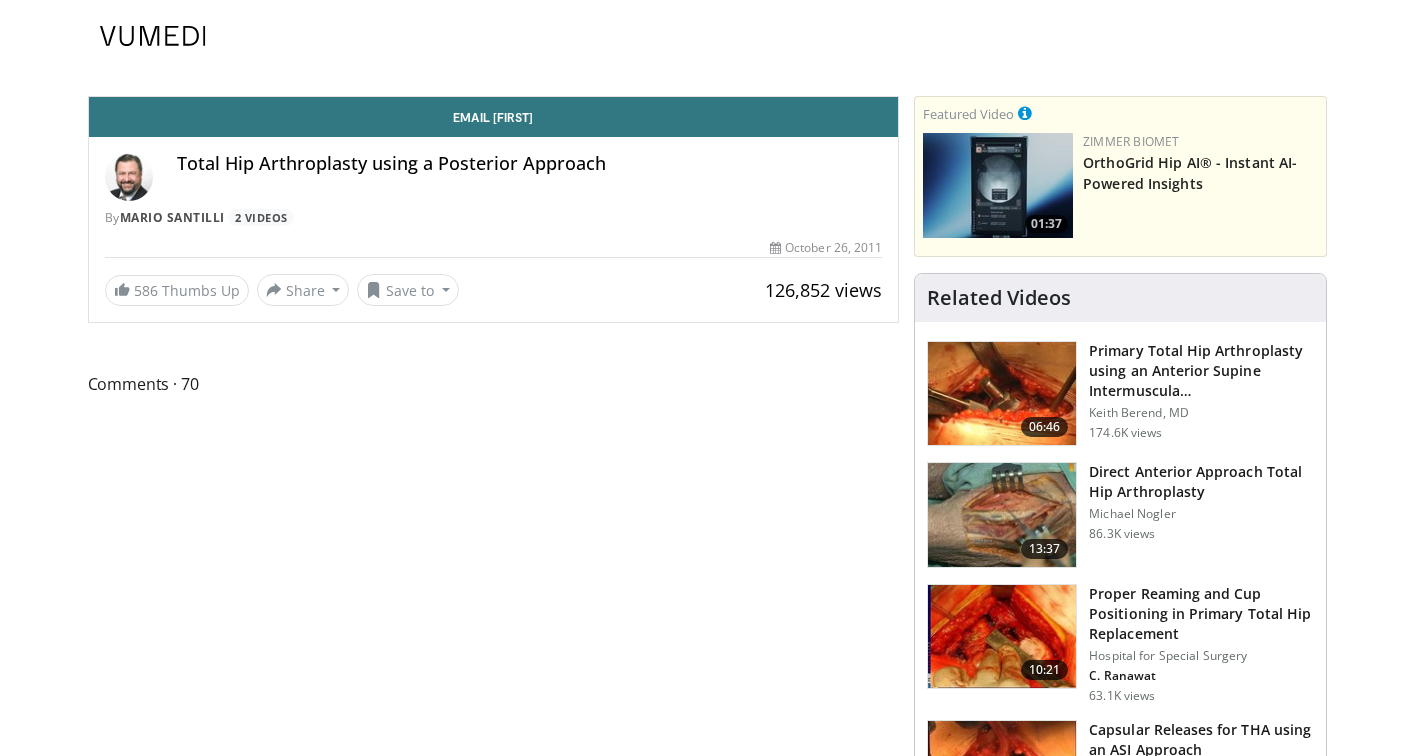 scroll, scrollTop: 0, scrollLeft: 0, axis: both 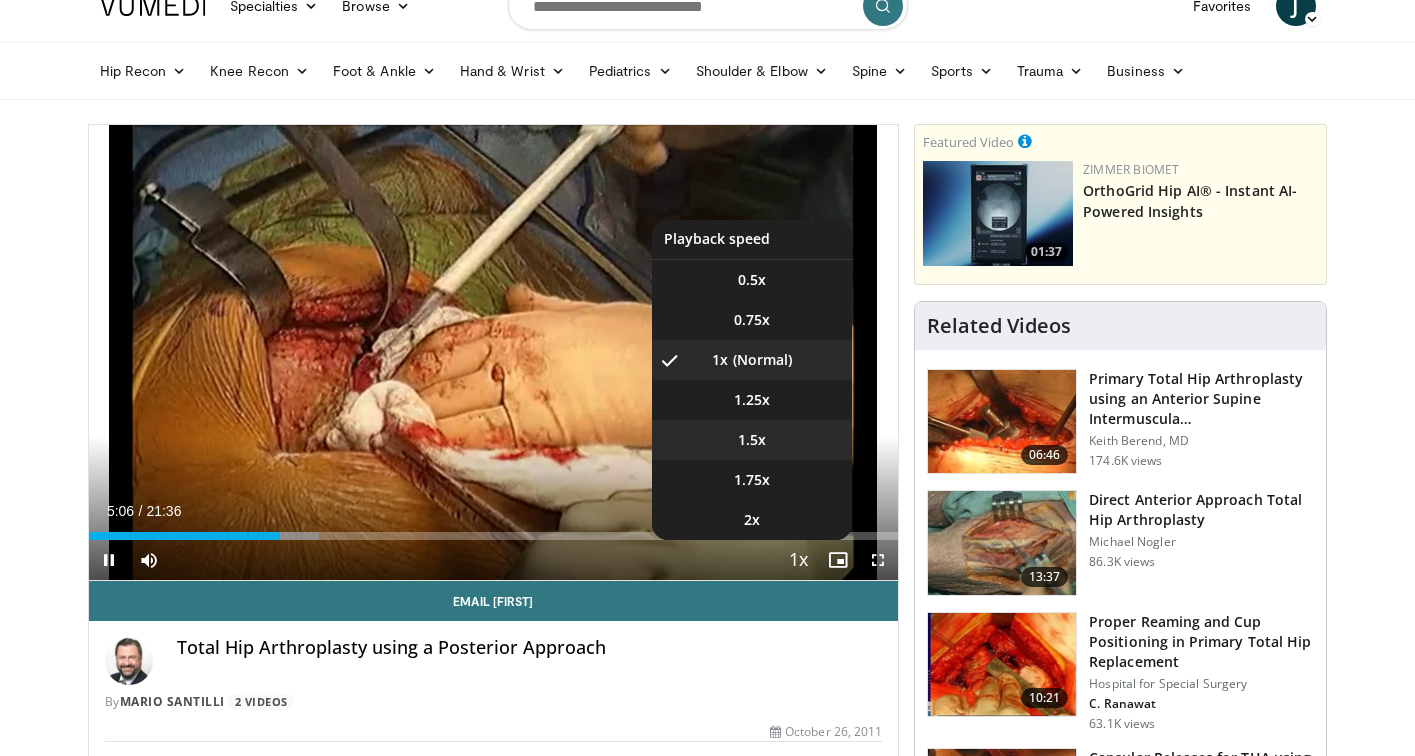 click on "1.5x" at bounding box center (752, 440) 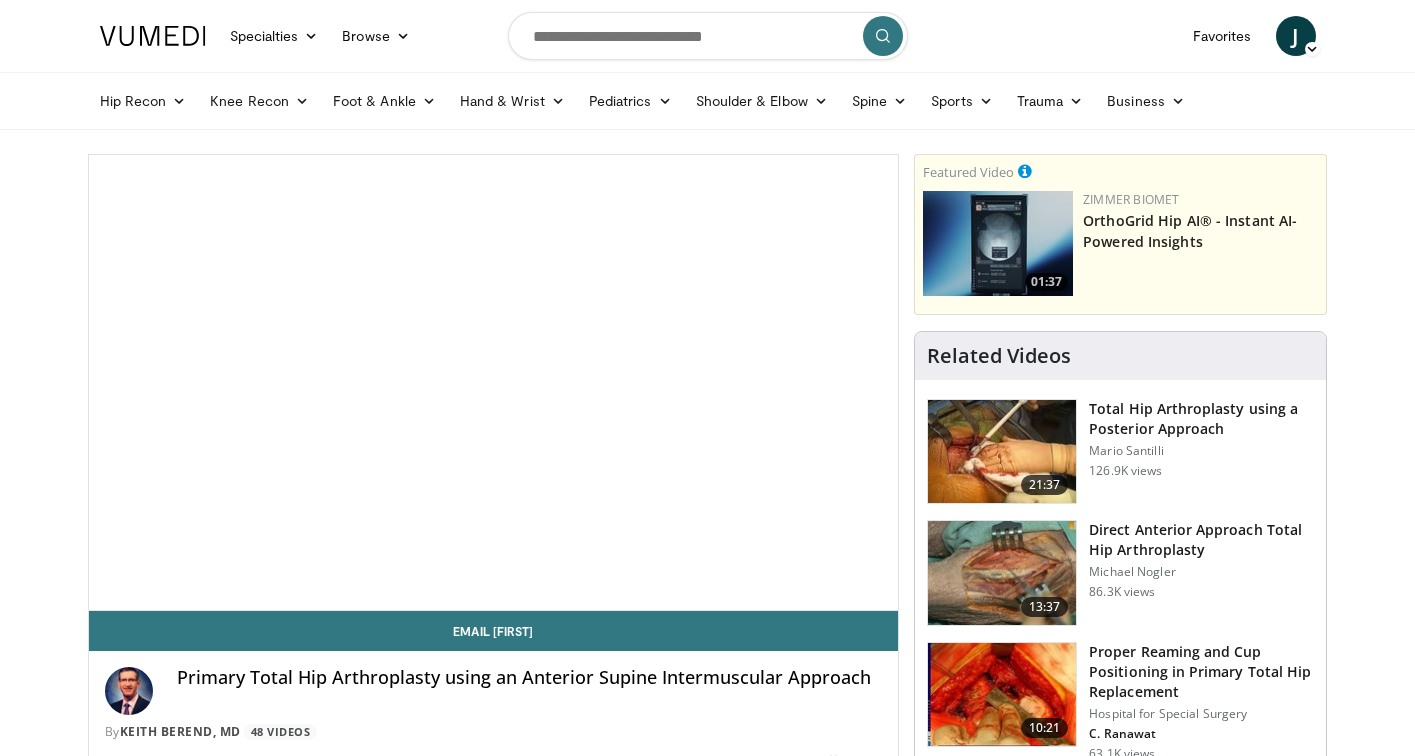scroll, scrollTop: 0, scrollLeft: 0, axis: both 